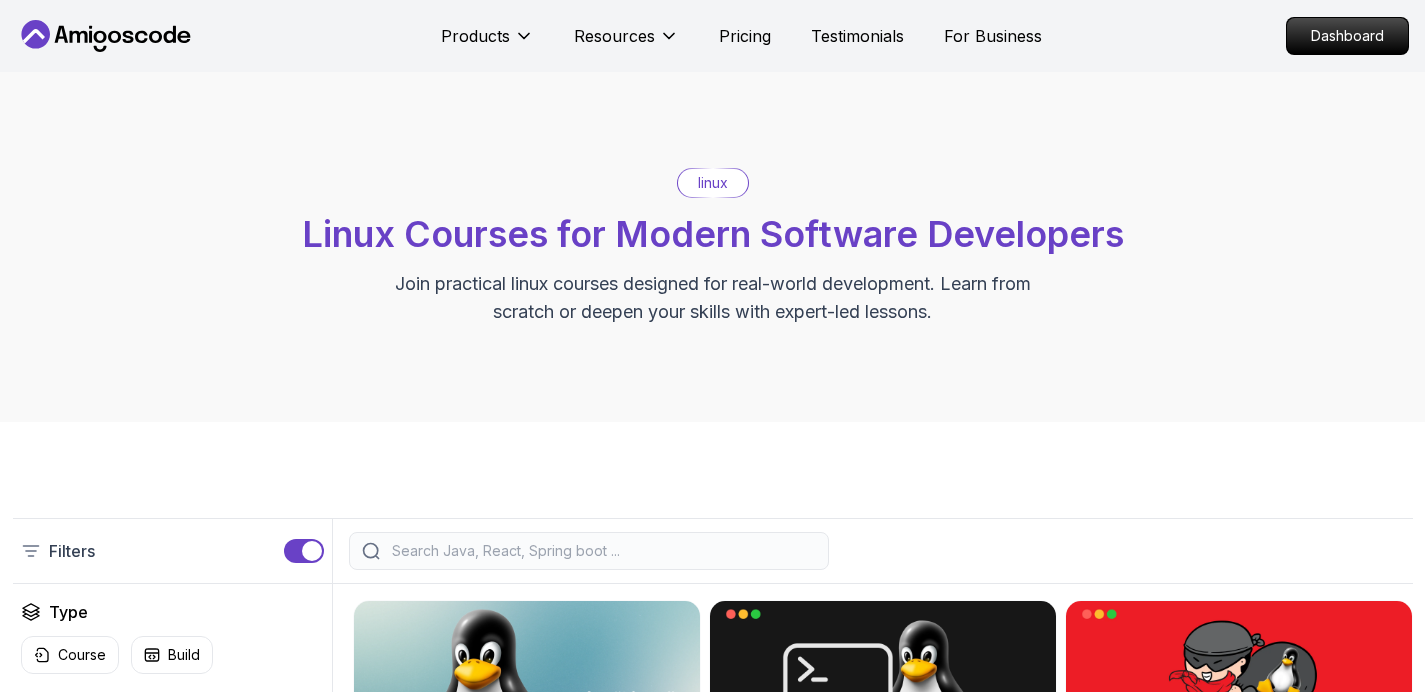 scroll, scrollTop: 0, scrollLeft: 0, axis: both 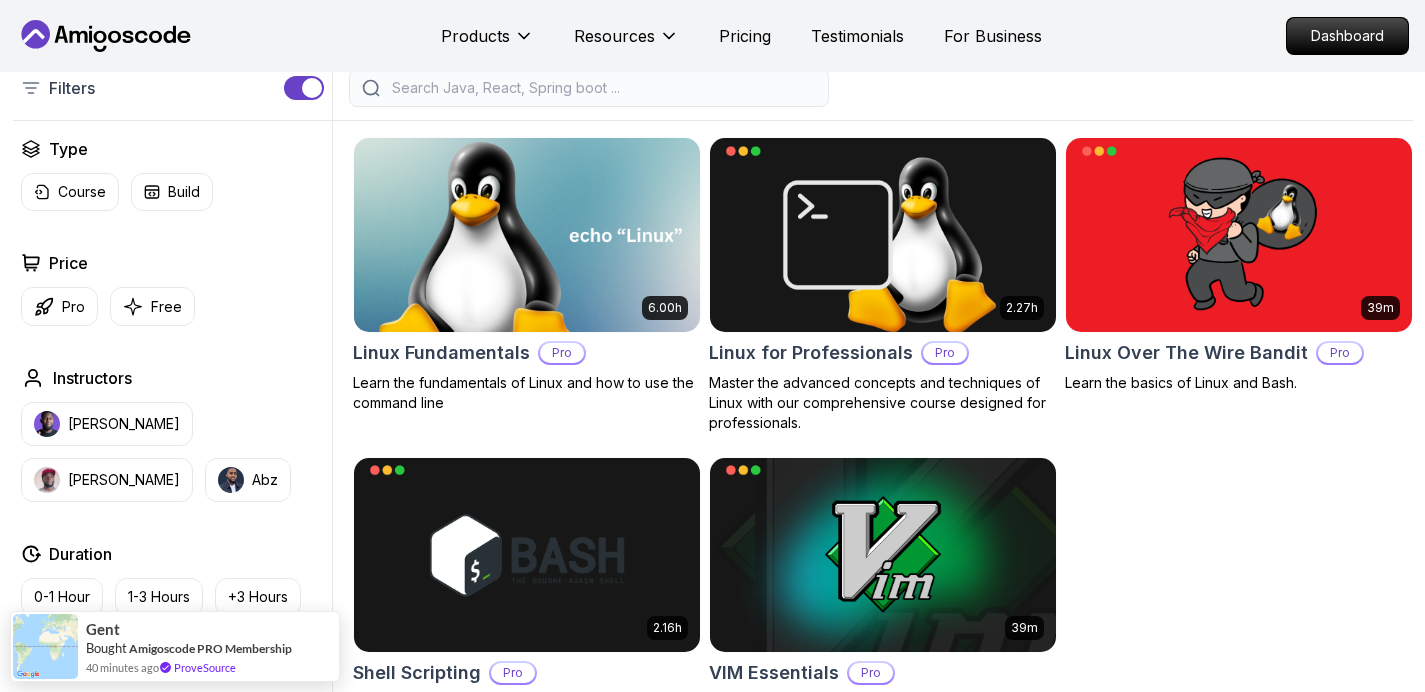 click at bounding box center (526, 234) 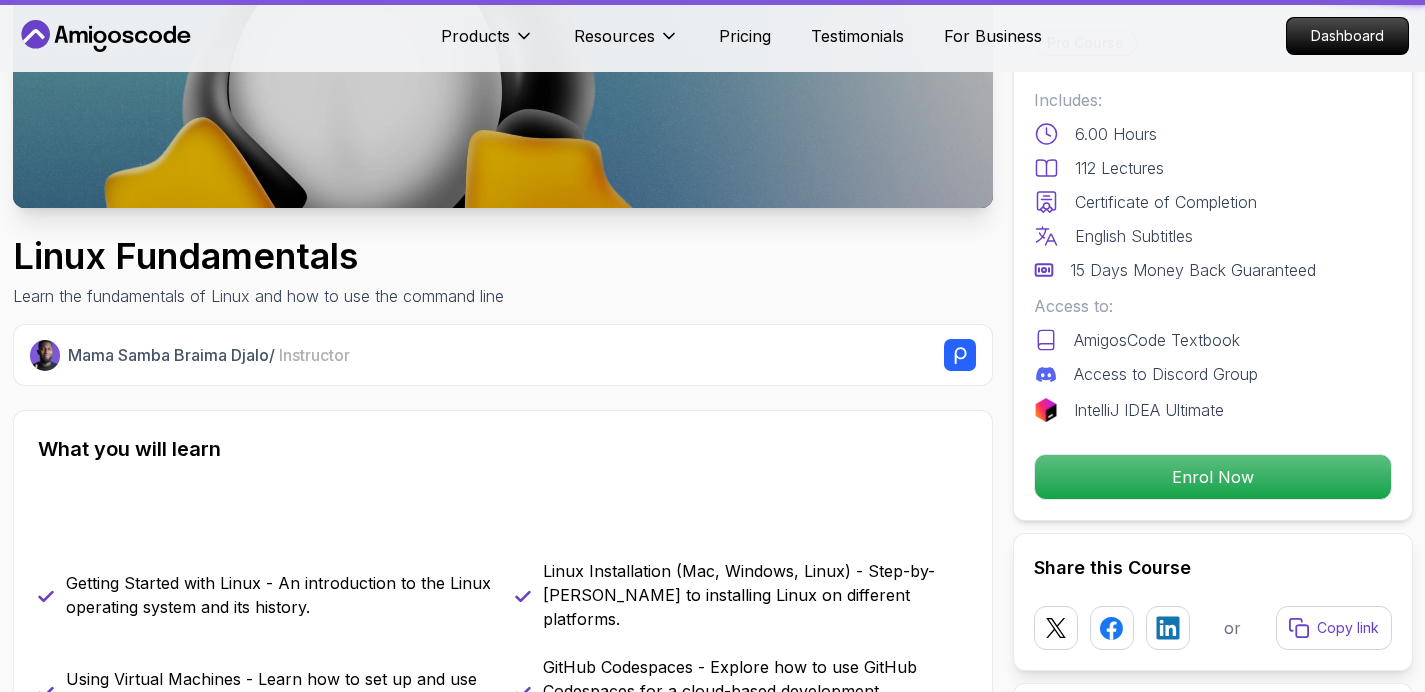scroll, scrollTop: 0, scrollLeft: 0, axis: both 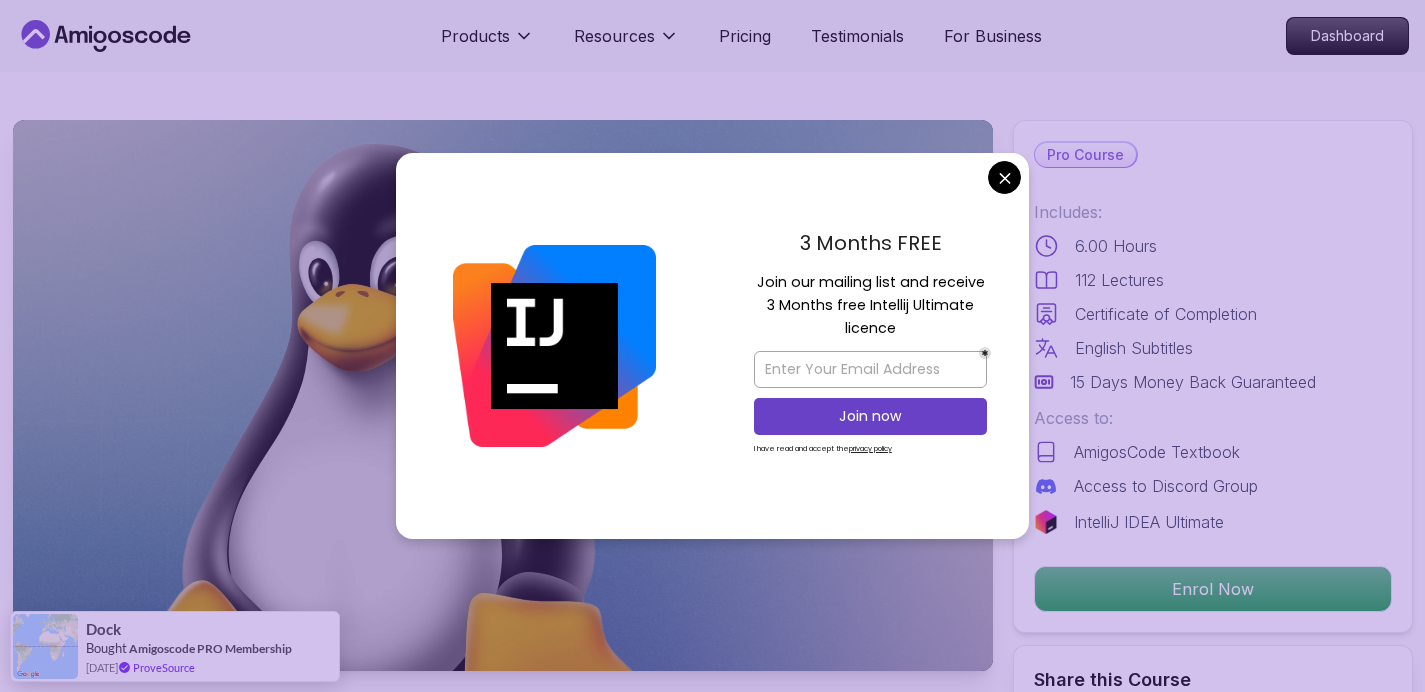 click at bounding box center [554, 346] 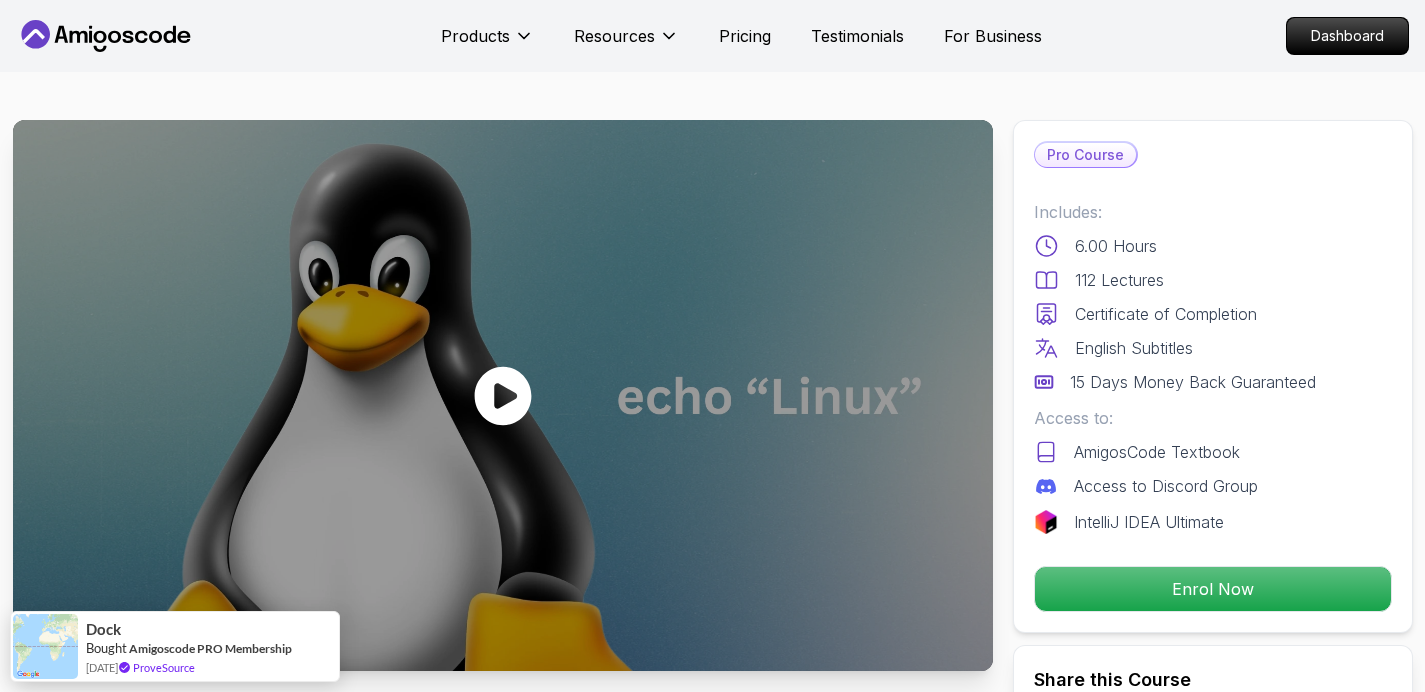 click 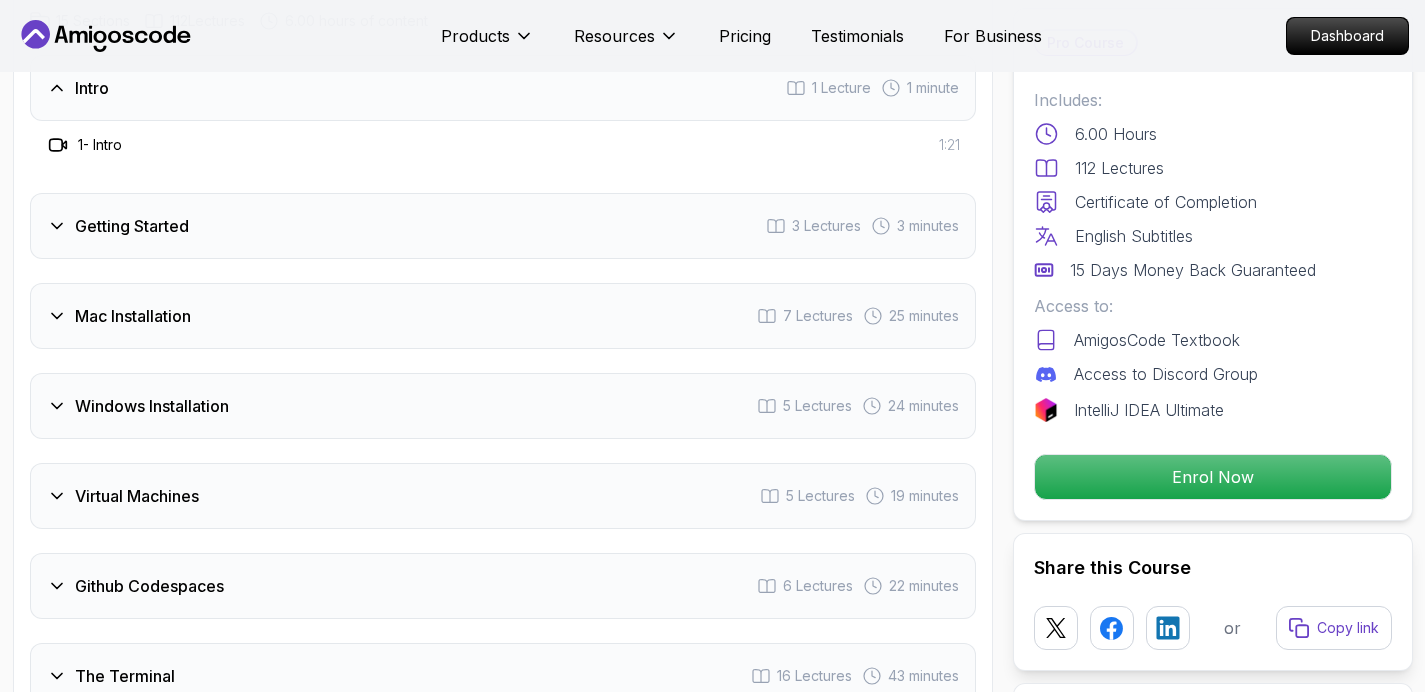 scroll, scrollTop: 2614, scrollLeft: 0, axis: vertical 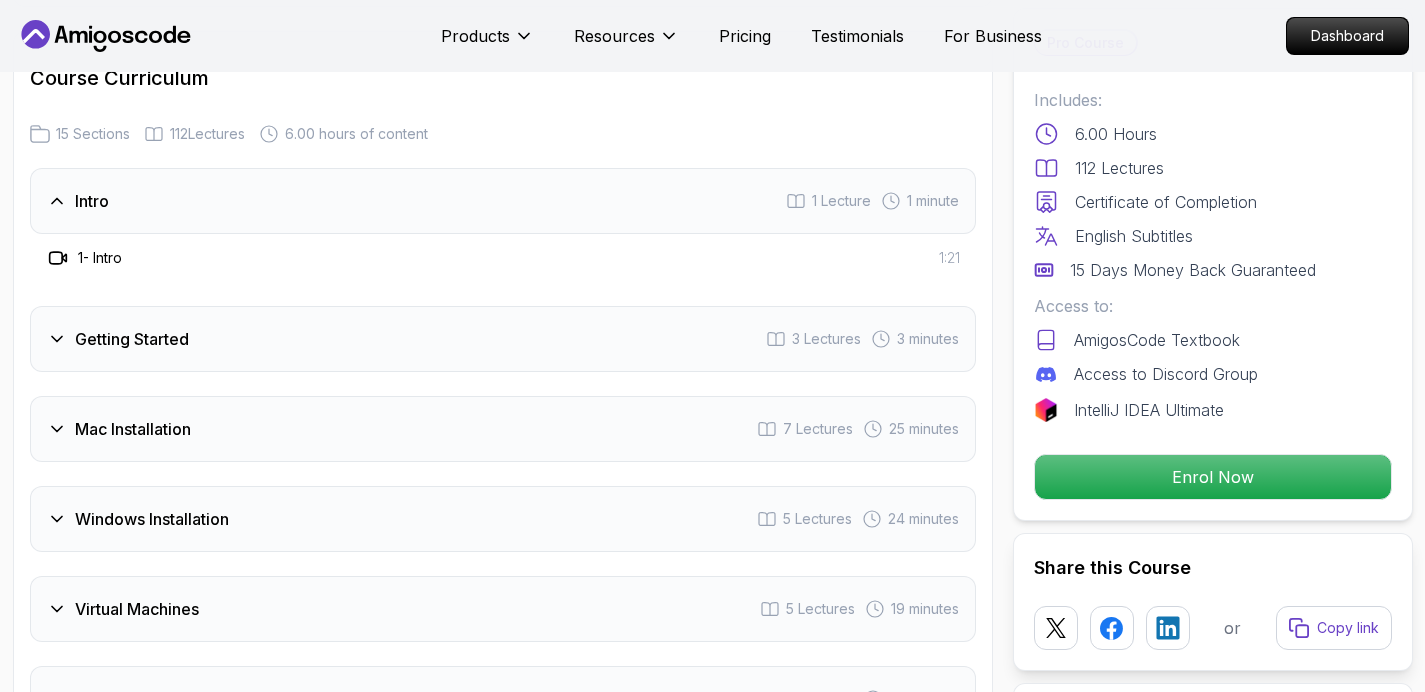 click on "Getting Started" at bounding box center [132, 339] 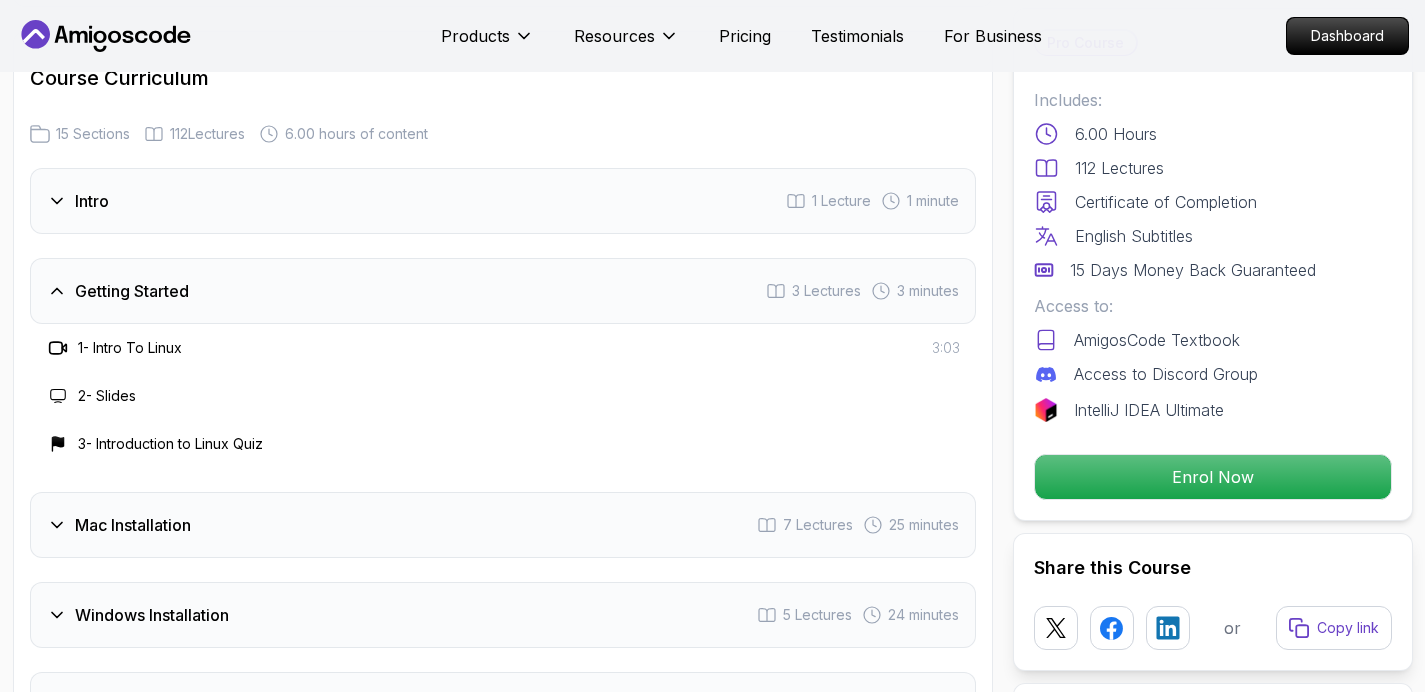 click on "2  -   Slides" at bounding box center (107, 396) 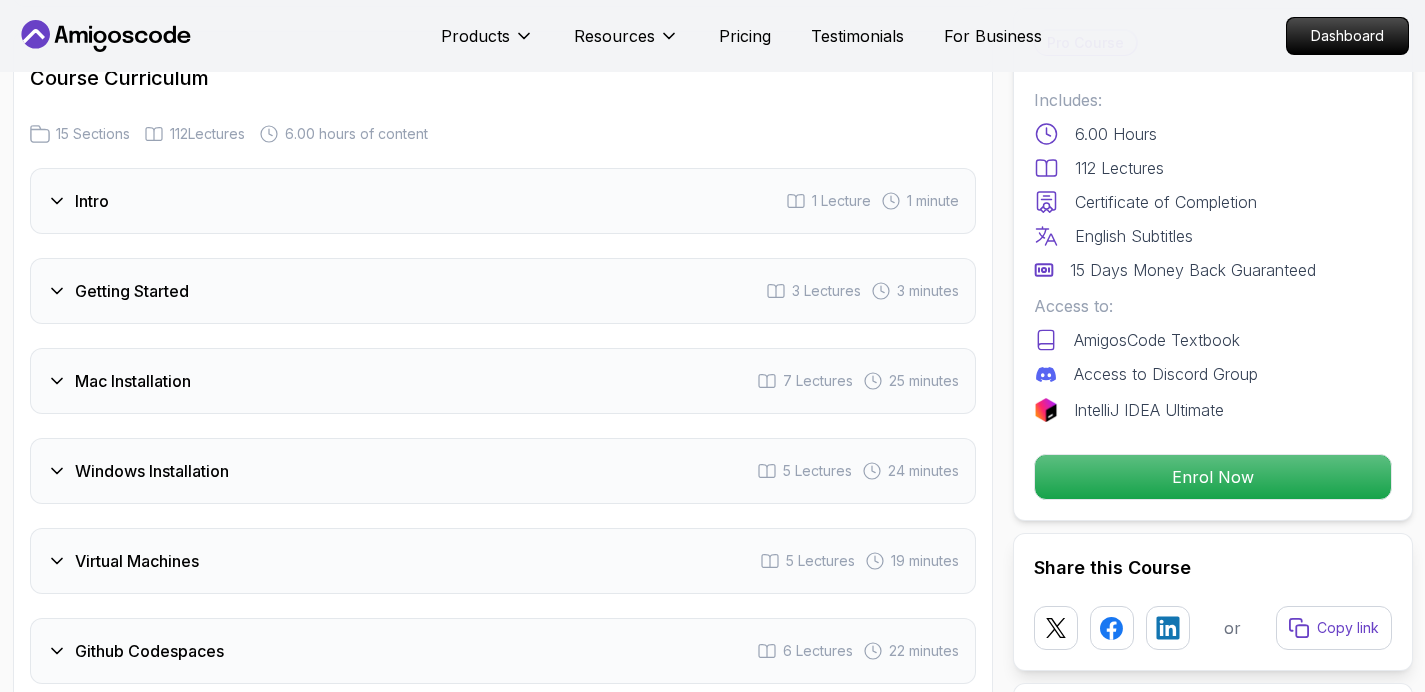 click on "3   Lectures" at bounding box center [826, 291] 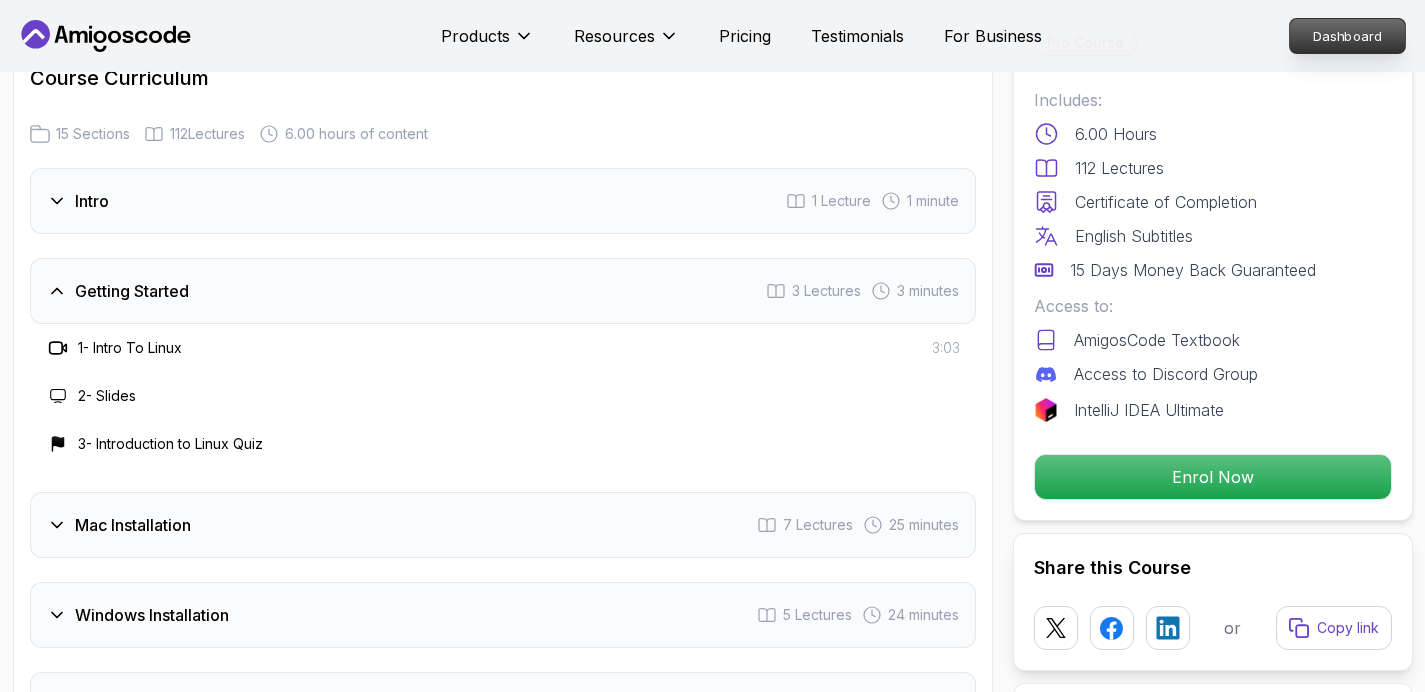 click on "Dashboard" at bounding box center (1347, 36) 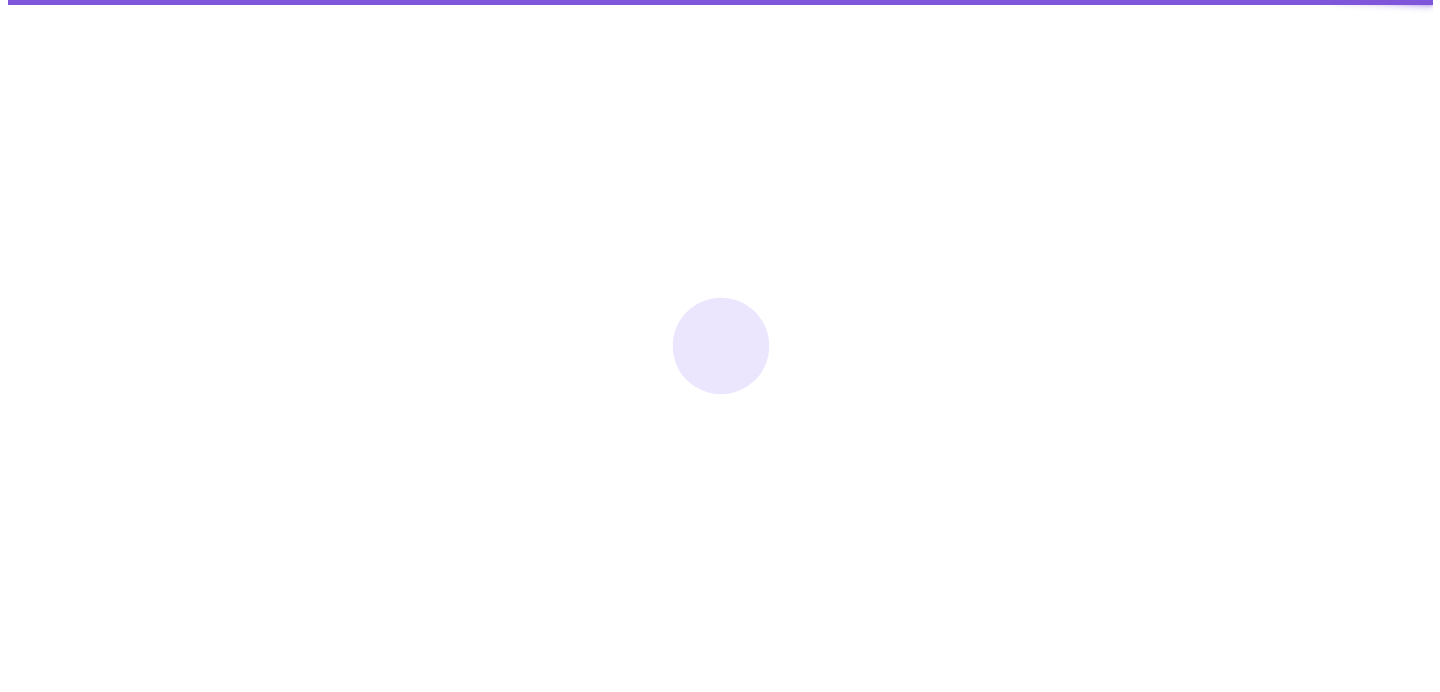 scroll, scrollTop: 0, scrollLeft: 0, axis: both 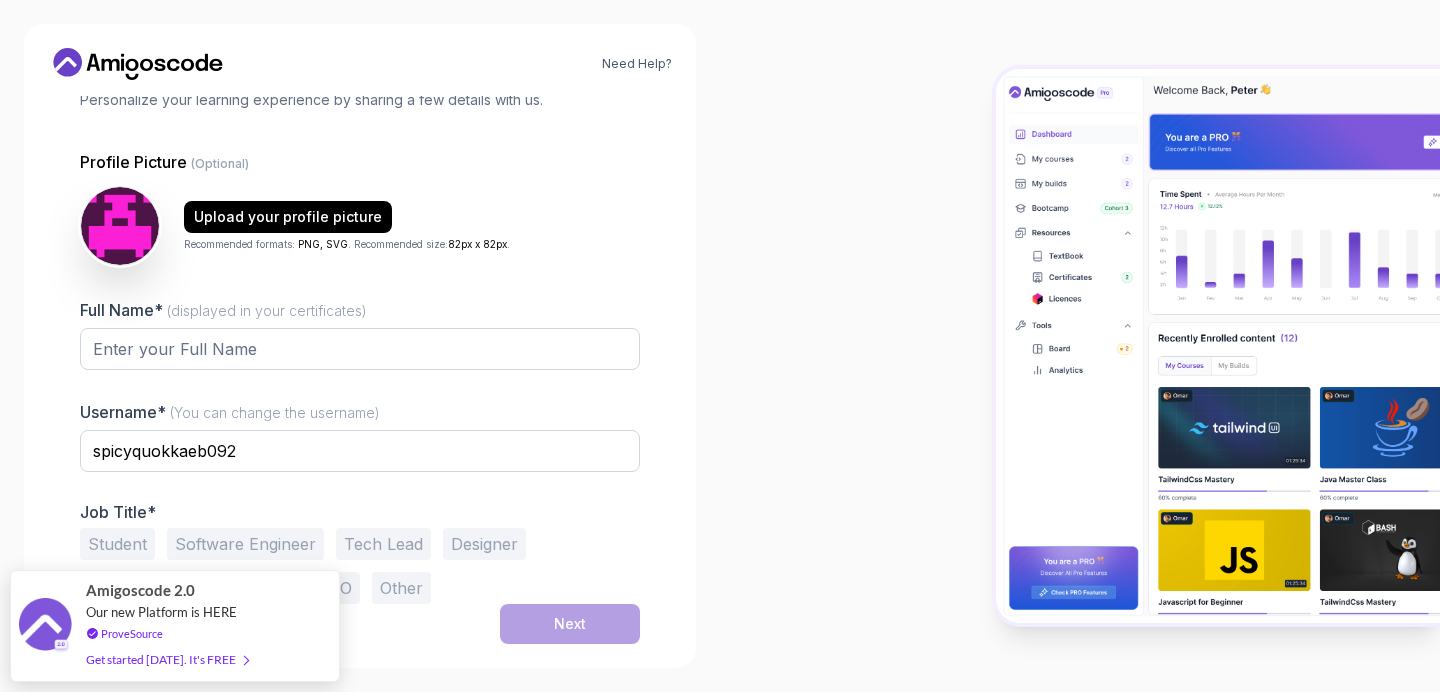 click at bounding box center [1080, 346] 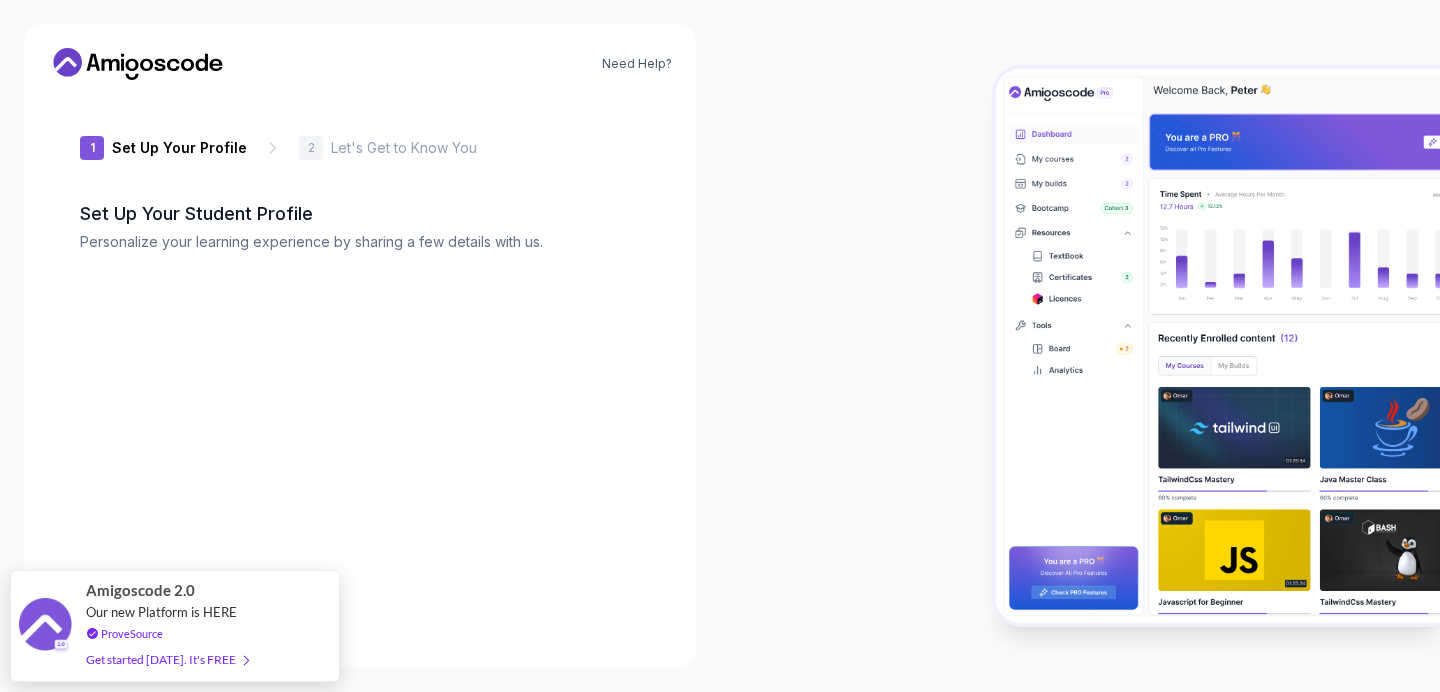 type on "charminglion36e5f" 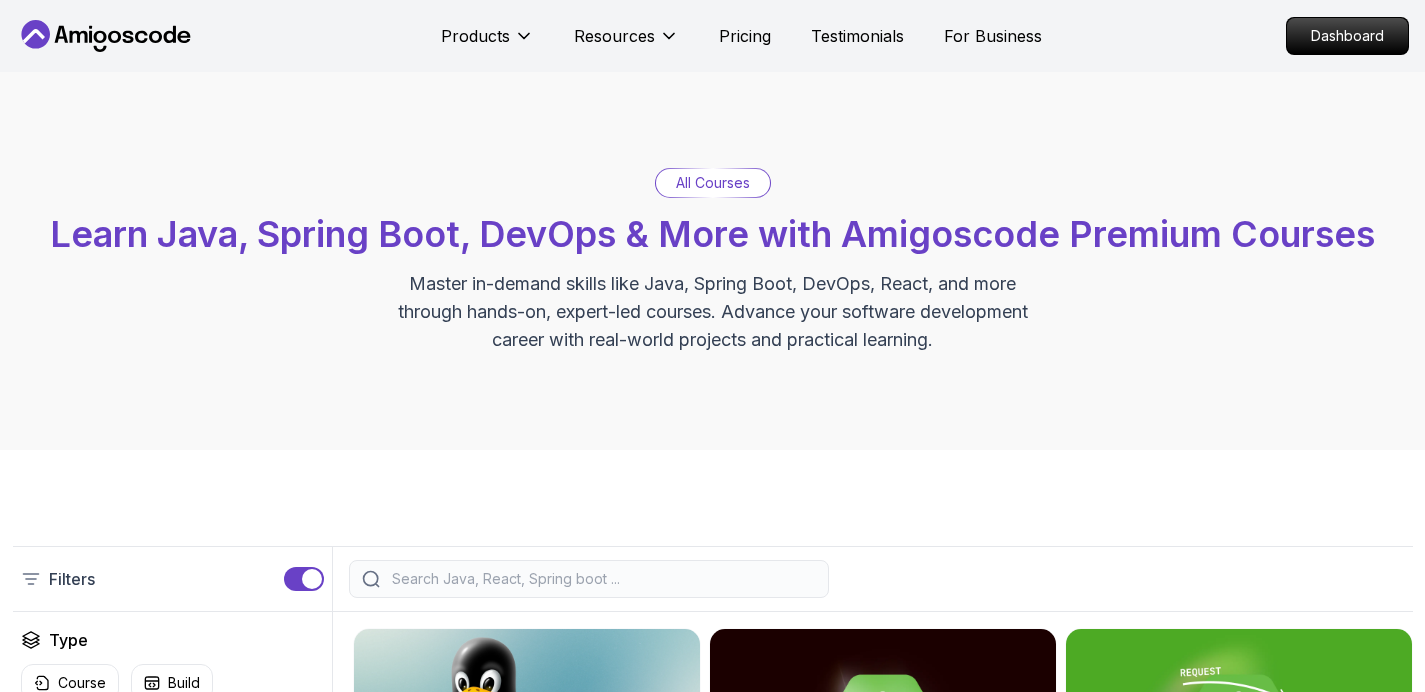 scroll, scrollTop: 0, scrollLeft: 0, axis: both 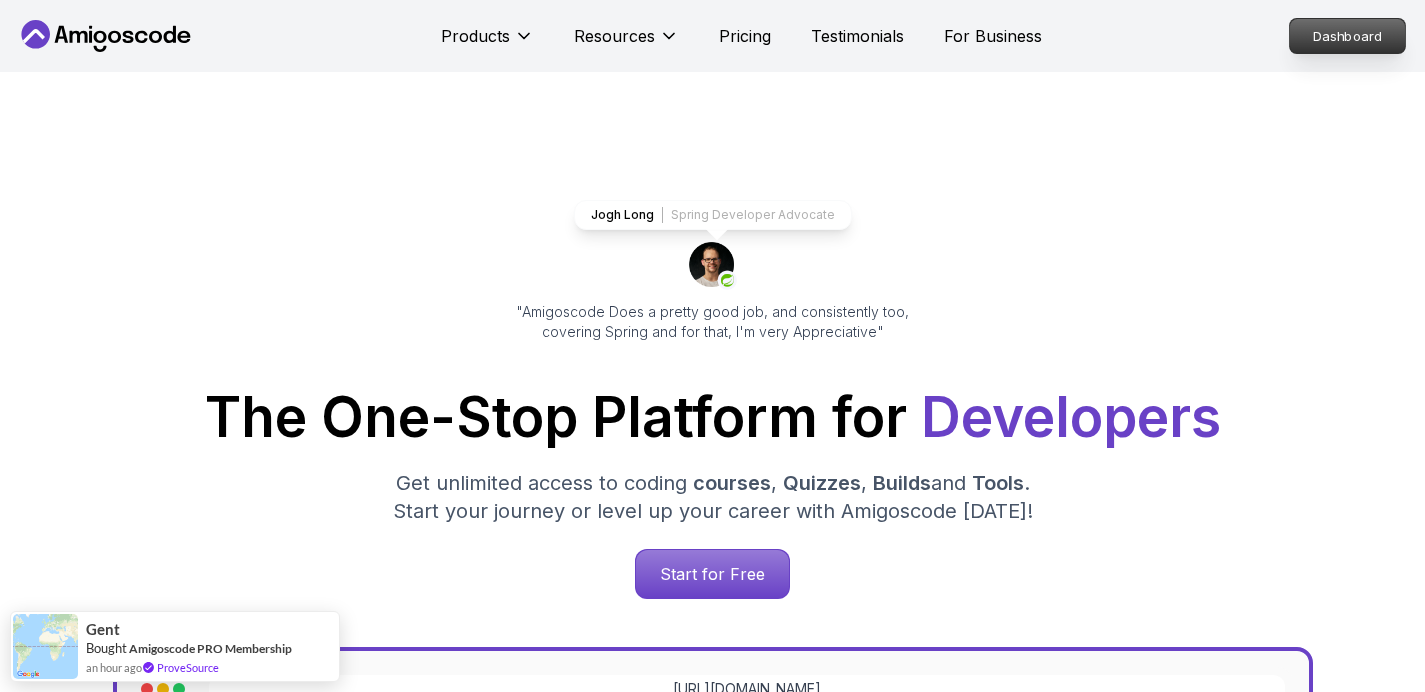 click on "Dashboard" at bounding box center [1347, 36] 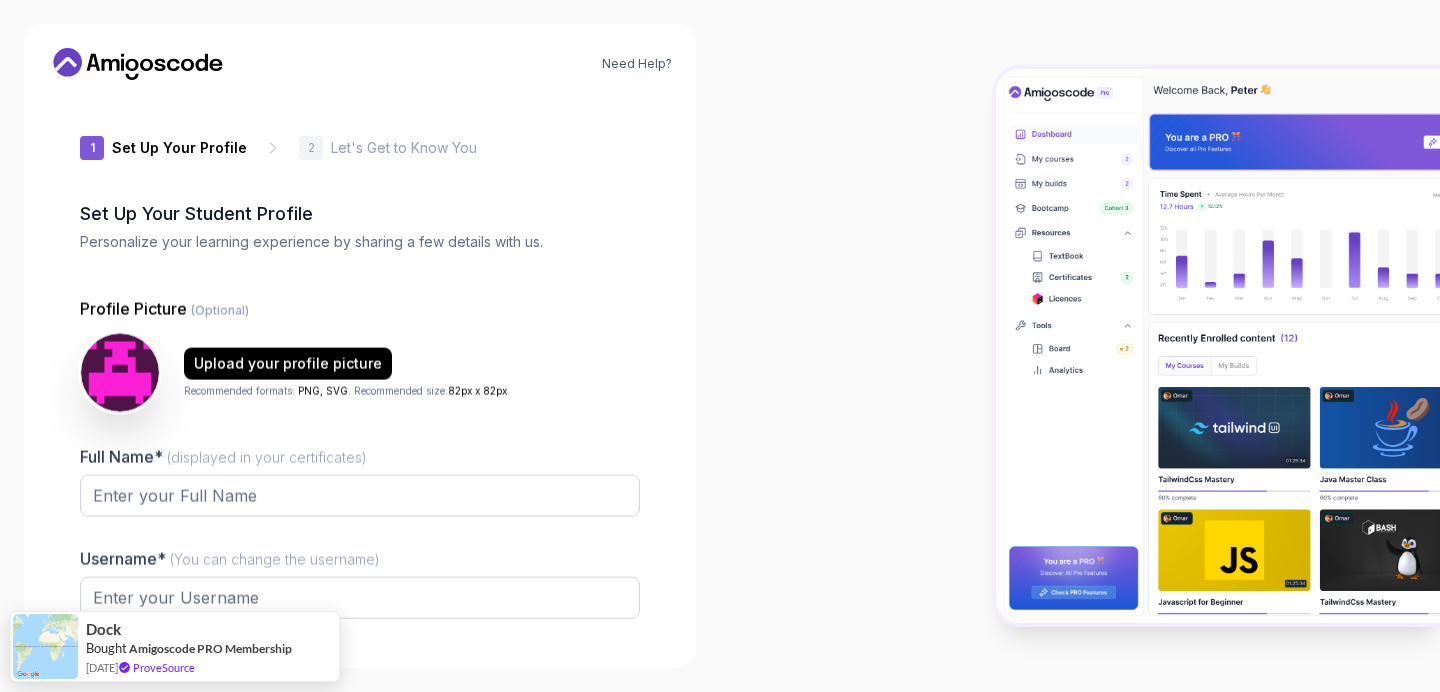 type on "sharplynx3fbe7" 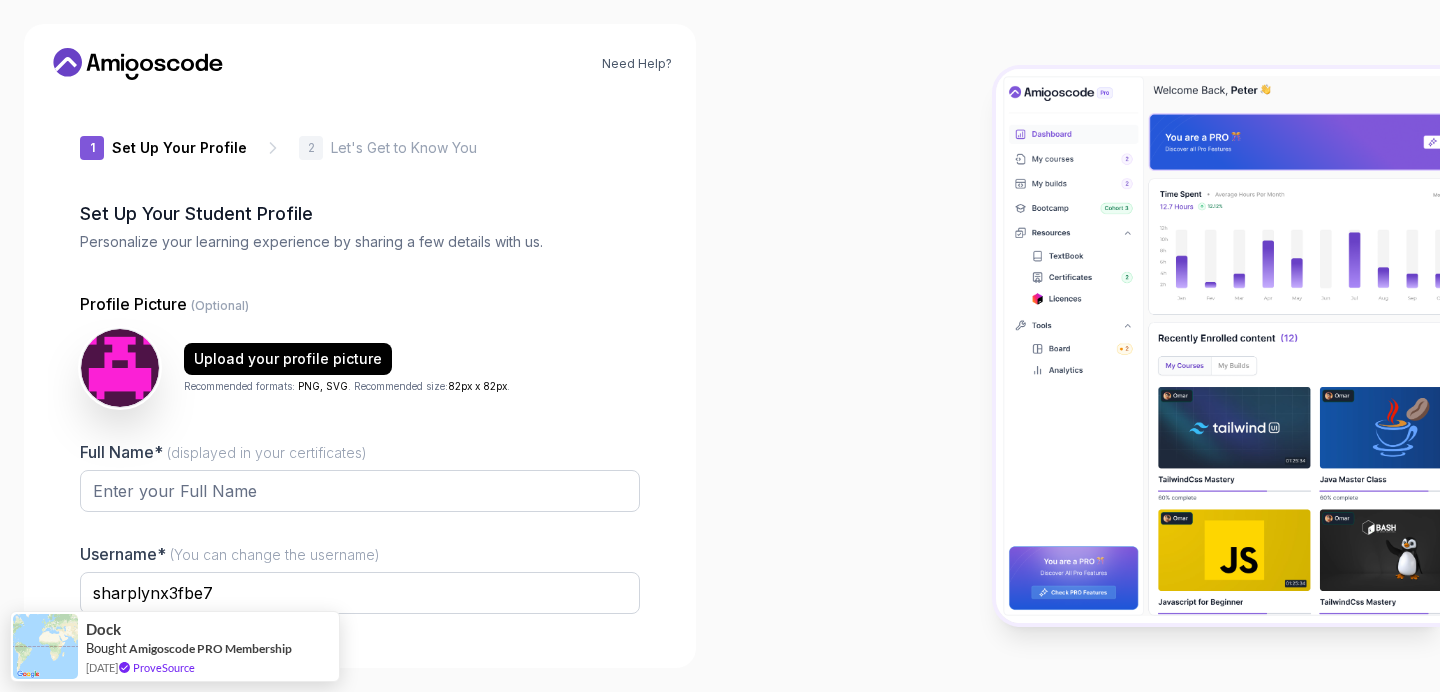 click 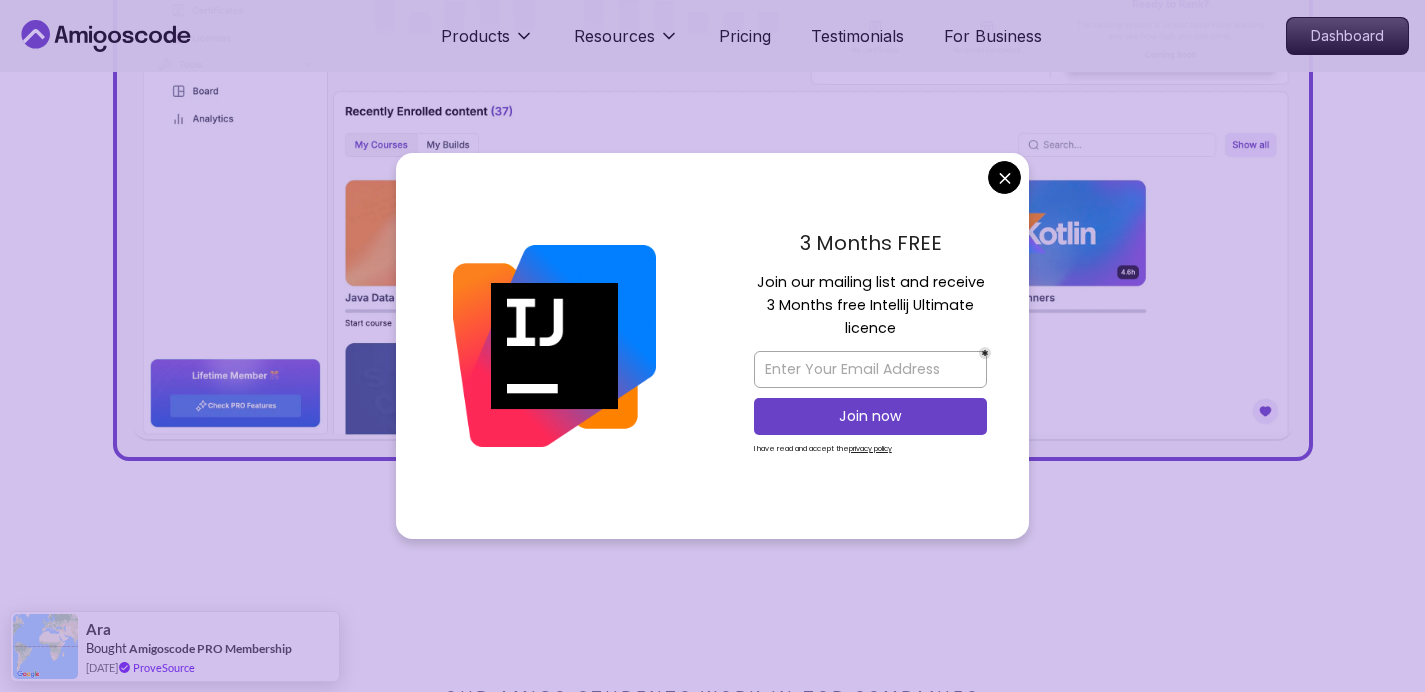 scroll, scrollTop: 1220, scrollLeft: 0, axis: vertical 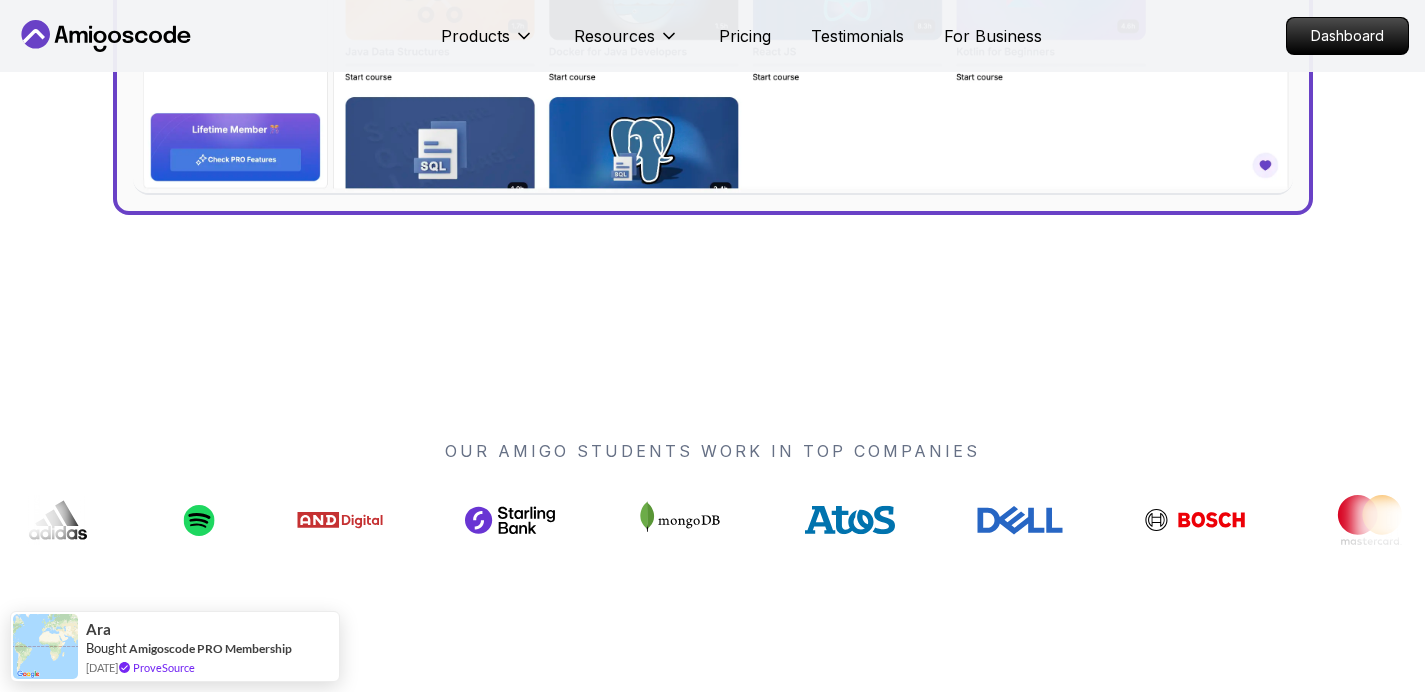 click on "Products Resources Pricing Testimonials For Business Dashboard Products Resources Pricing Testimonials For Business Dashboard Jogh Long Spring Developer Advocate "Amigoscode Does a pretty good job, and consistently too, covering Spring and for that, I'm very Appreciative" The One-Stop Platform for   Developers Get unlimited access to coding   courses ,   Quizzes ,   Builds  and   Tools . Start your journey or level up your career with Amigoscode today! Start for Free https://amigoscode.com/dashboard OUR AMIGO STUDENTS WORK IN TOP COMPANIES Courses Builds Discover Amigoscode's Latest   Premium Courses! Get unlimited access to coding   courses ,   Quizzes ,   Builds  and   Tools . Start your journey or level up your career with Amigoscode today! Browse all  courses Advanced Spring Boot Pro Dive deep into Spring Boot with our advanced course, designed to take your skills from intermediate to expert level. NEW Spring Boot for Beginners Java for Developers Pro React JS Developer Guide Pro Spring AI Pro Pro     ," at bounding box center [712, 4641] 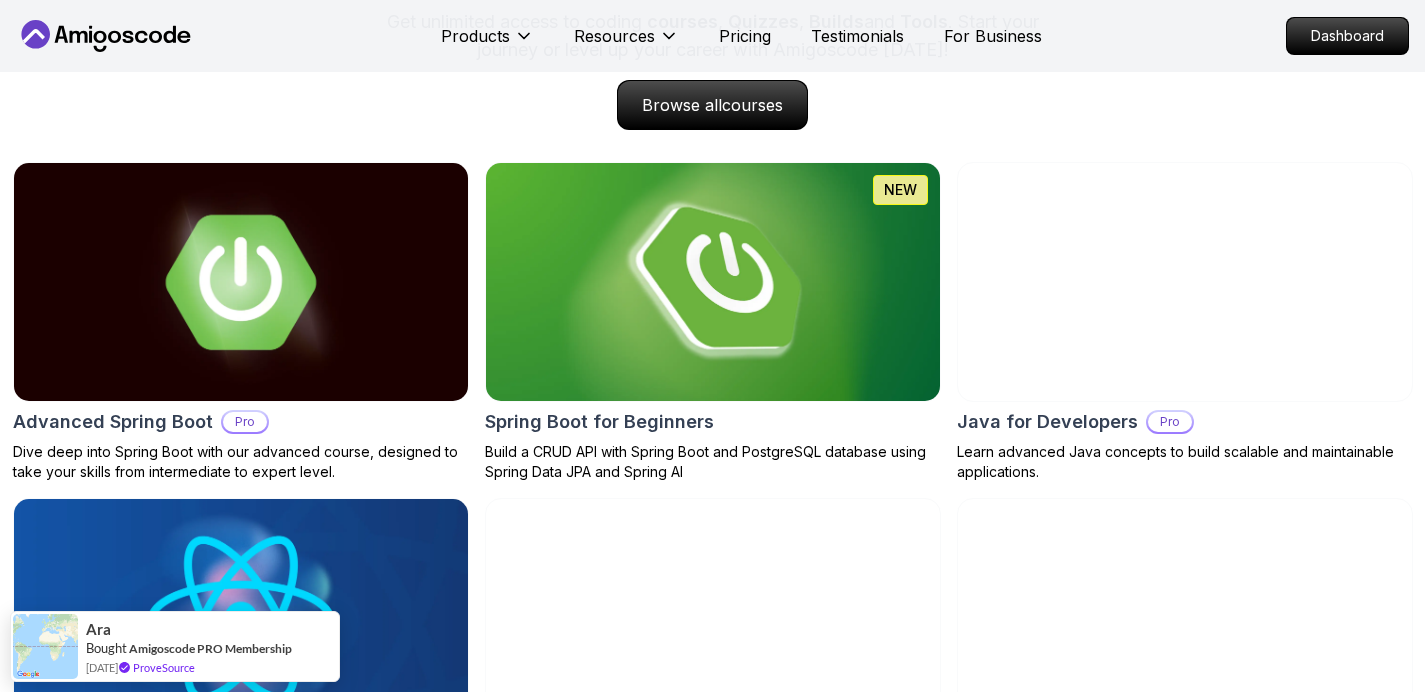 scroll, scrollTop: 2066, scrollLeft: 0, axis: vertical 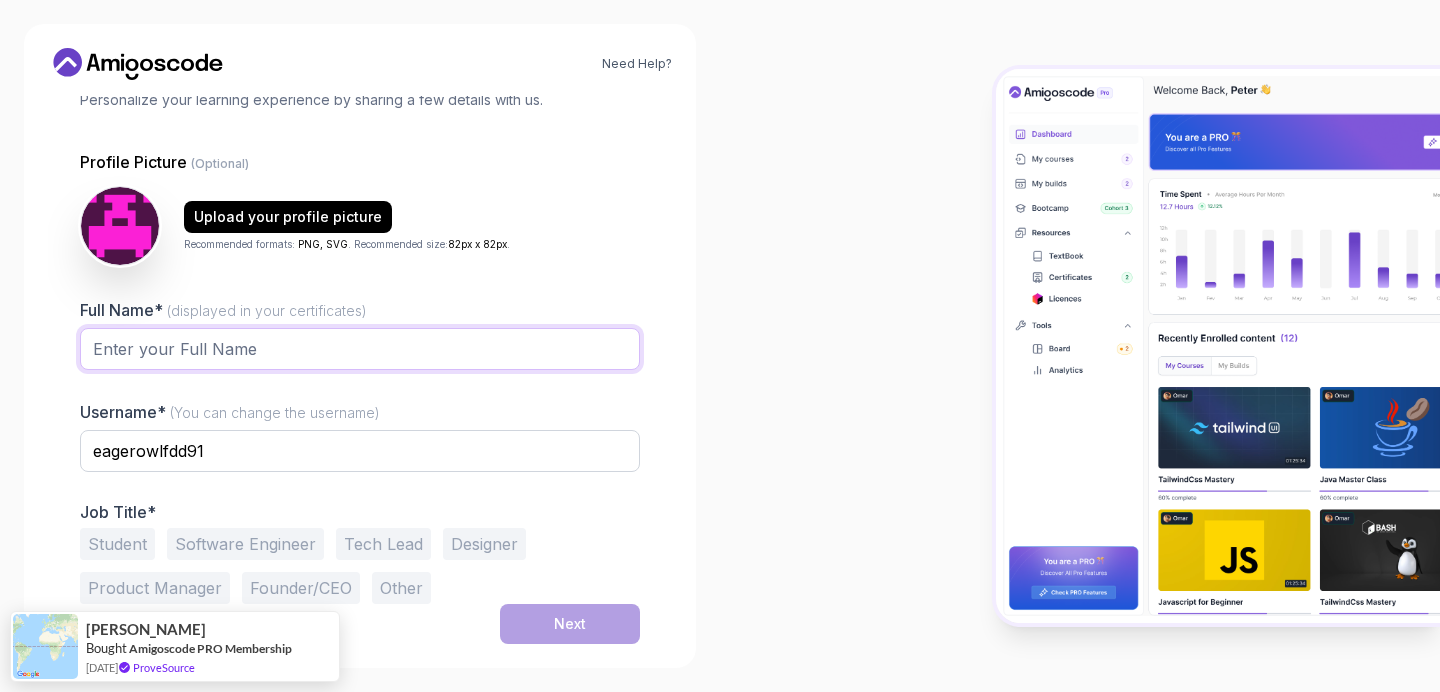 click on "Full Name*   (displayed in your certificates)" at bounding box center [360, 349] 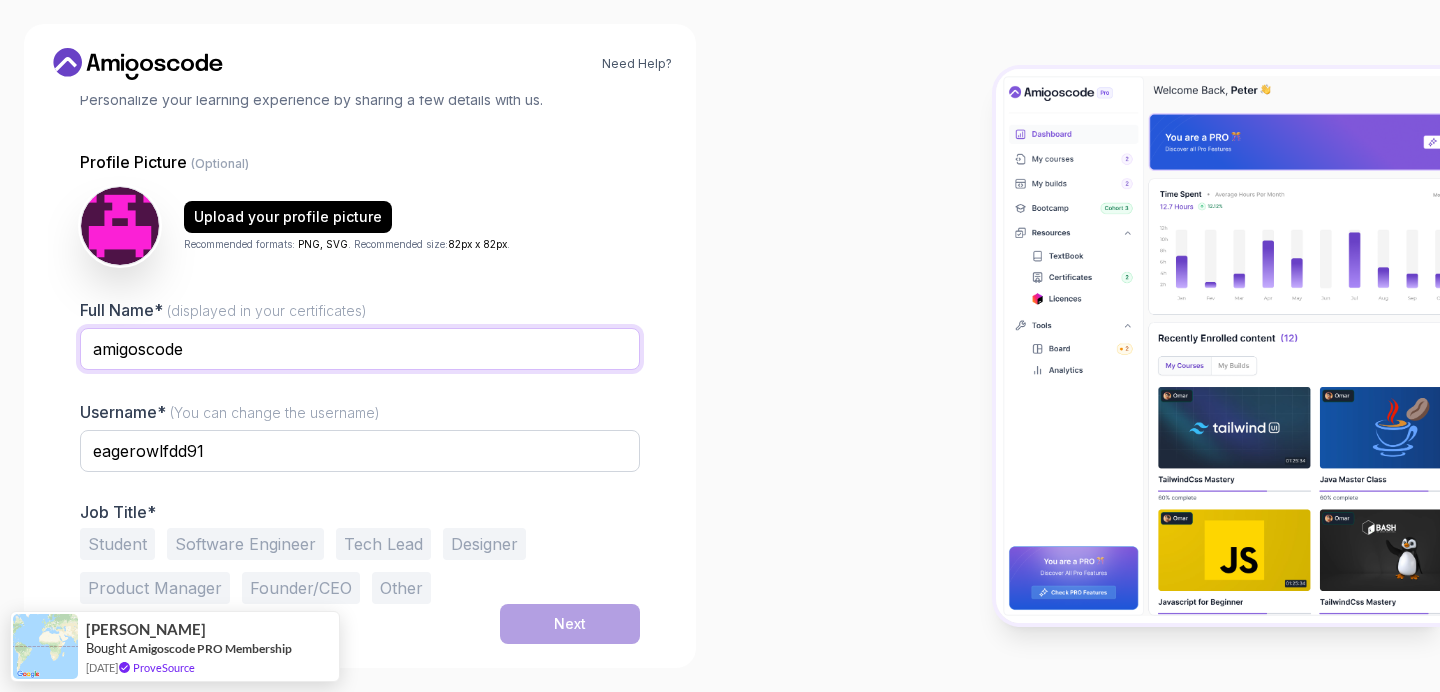 type on "amigoscode" 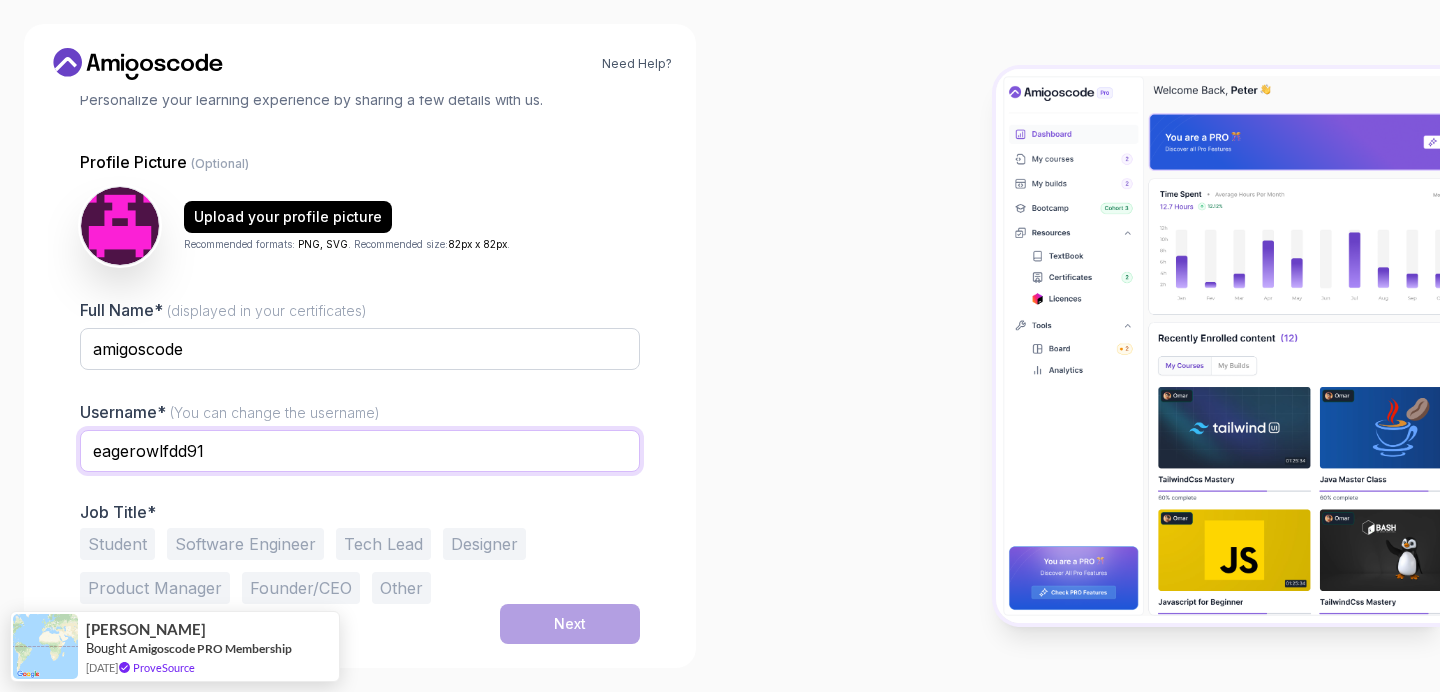 drag, startPoint x: 247, startPoint y: 440, endPoint x: 25, endPoint y: 443, distance: 222.02026 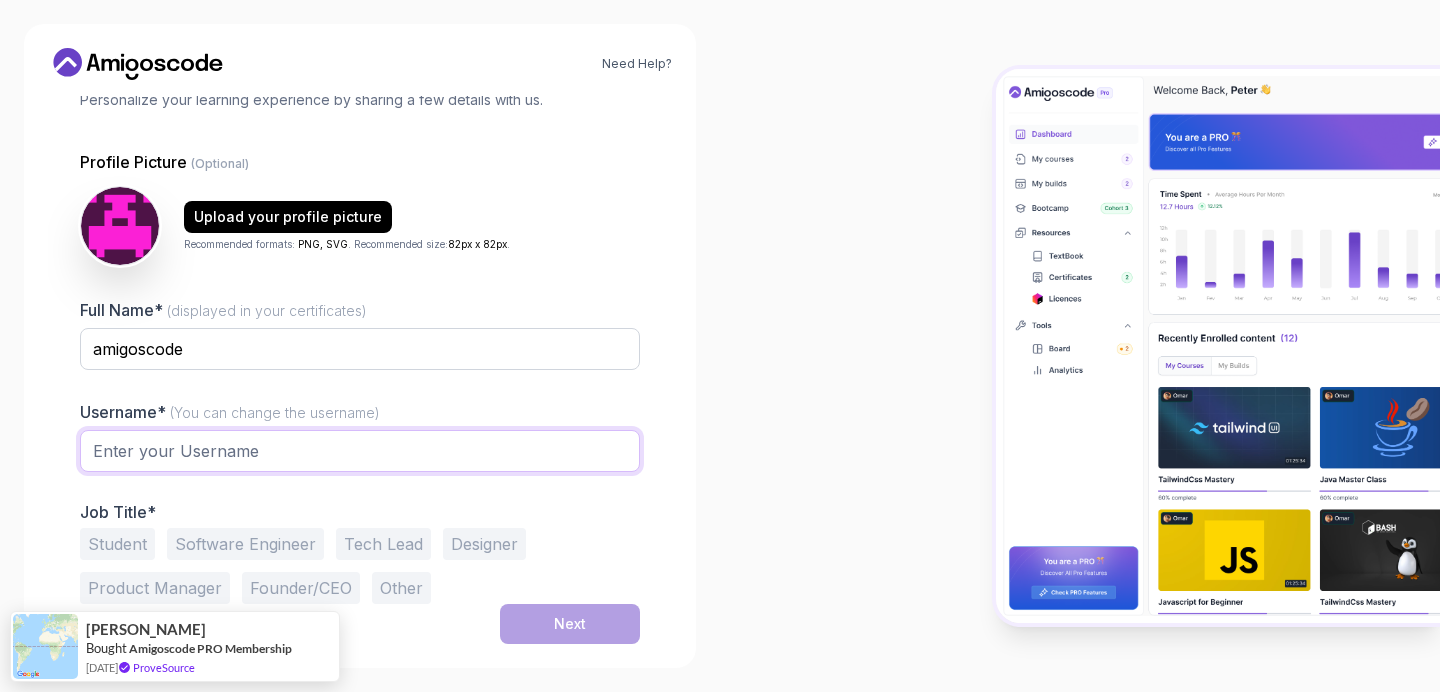 scroll, scrollTop: 0, scrollLeft: 0, axis: both 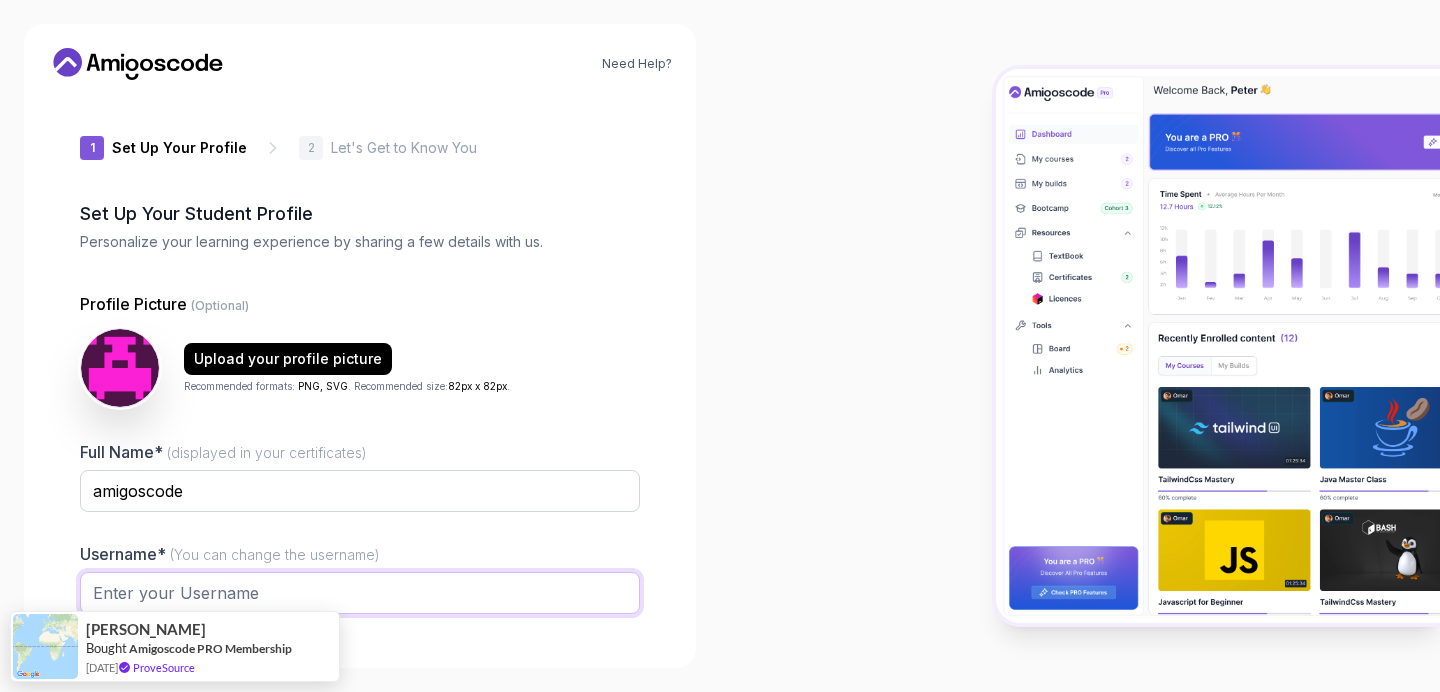 type 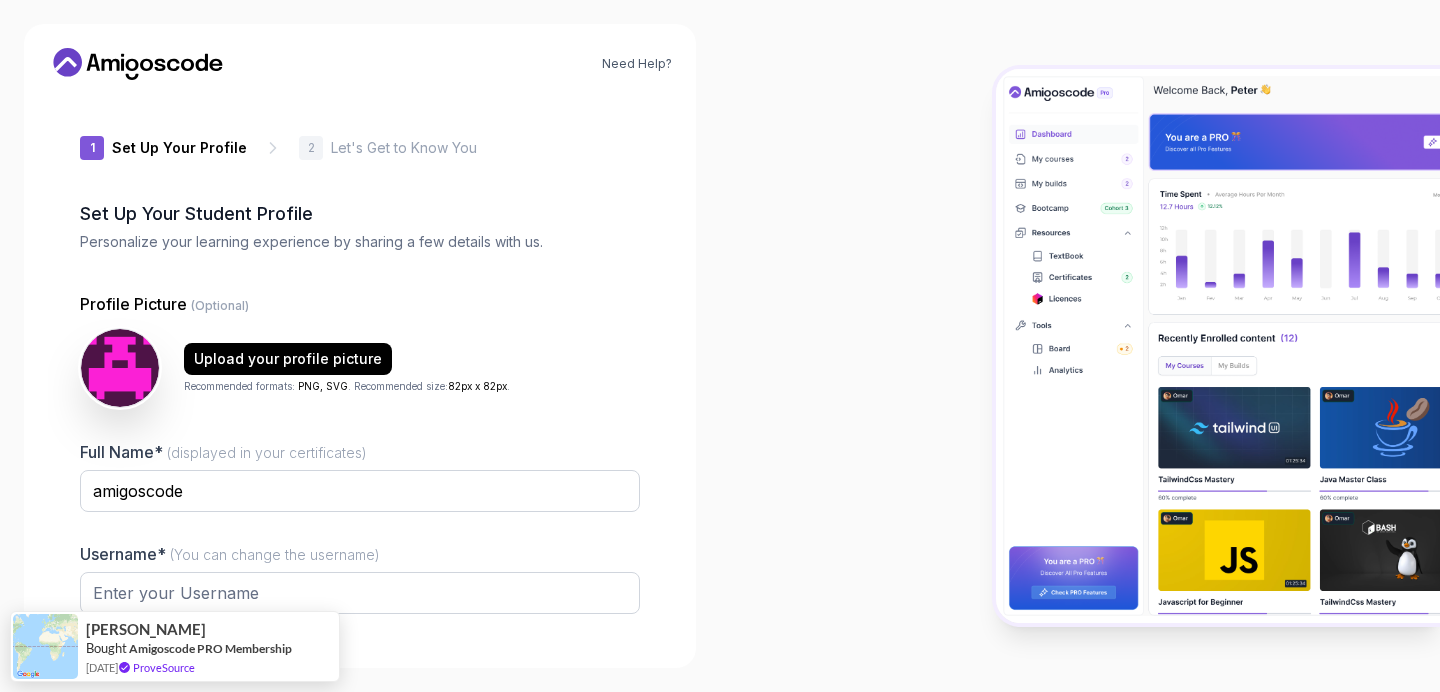 click on "Set Up Your Profile" at bounding box center [179, 148] 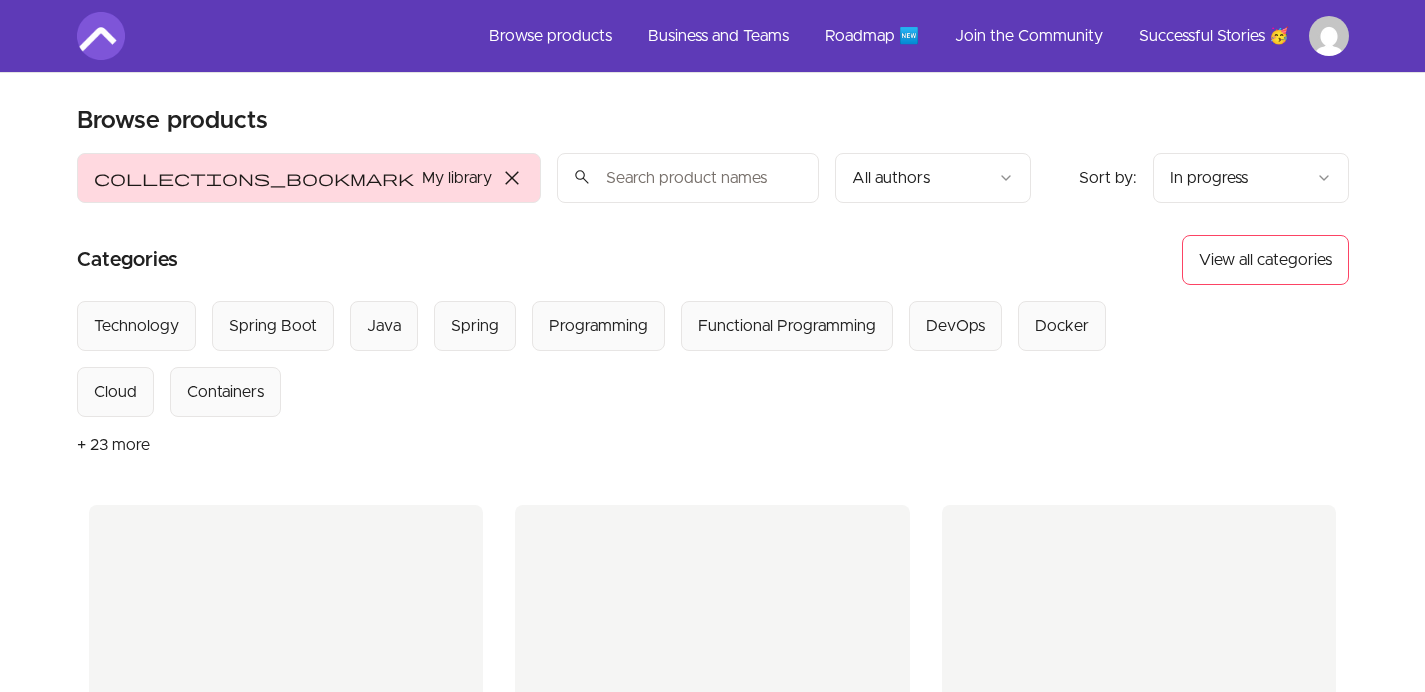 scroll, scrollTop: 0, scrollLeft: 0, axis: both 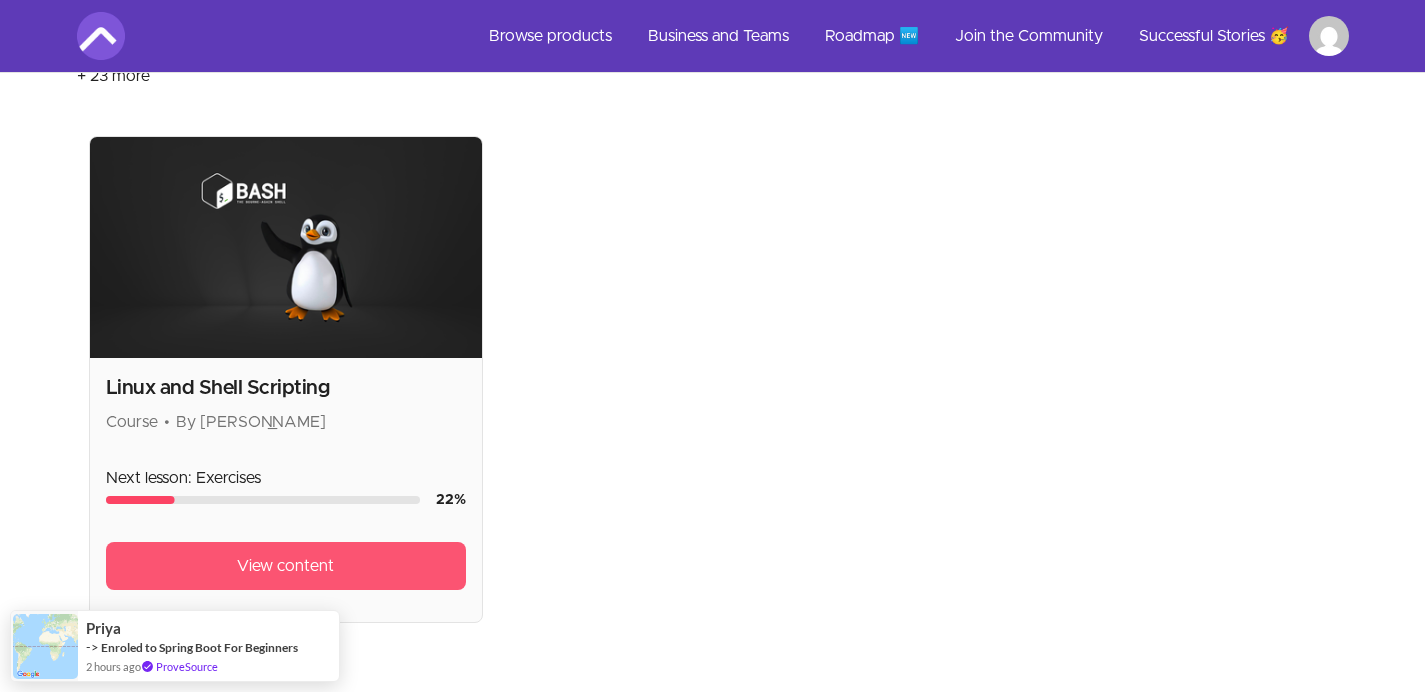 click on "View content" at bounding box center (286, 566) 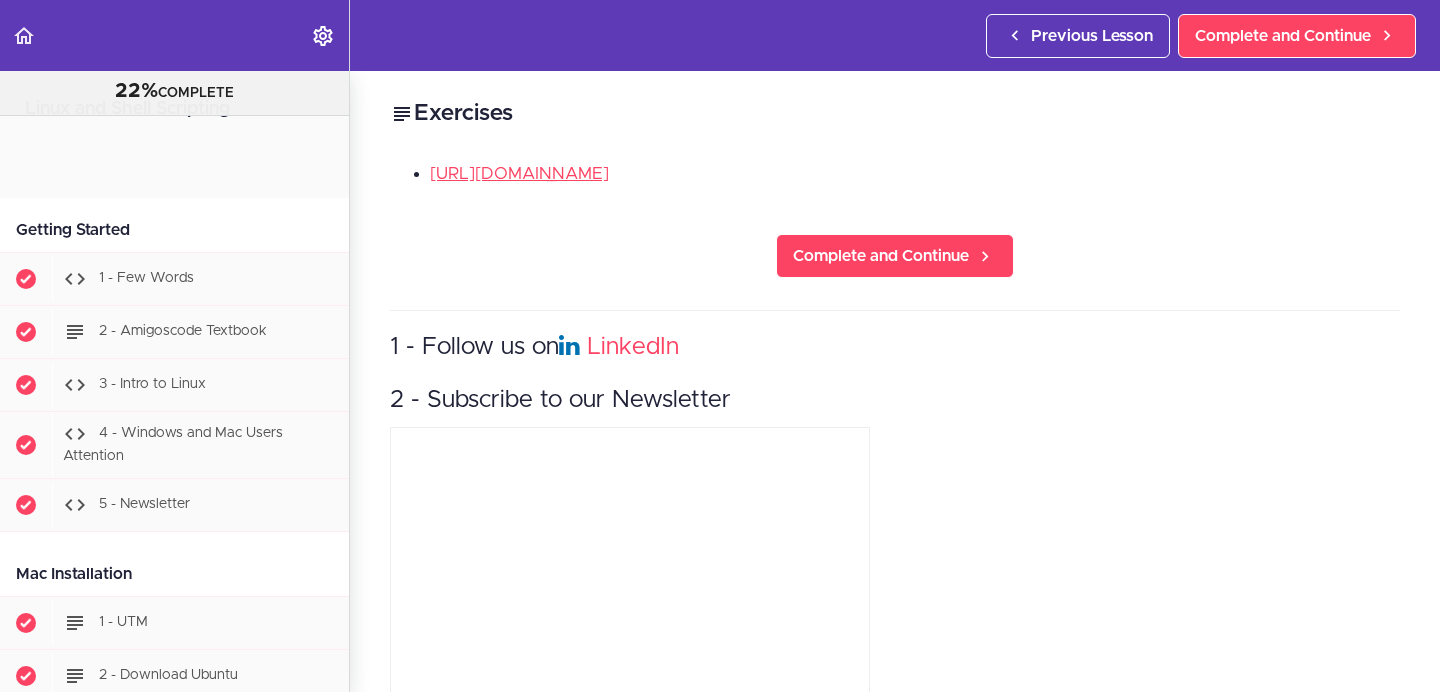 scroll, scrollTop: 0, scrollLeft: 0, axis: both 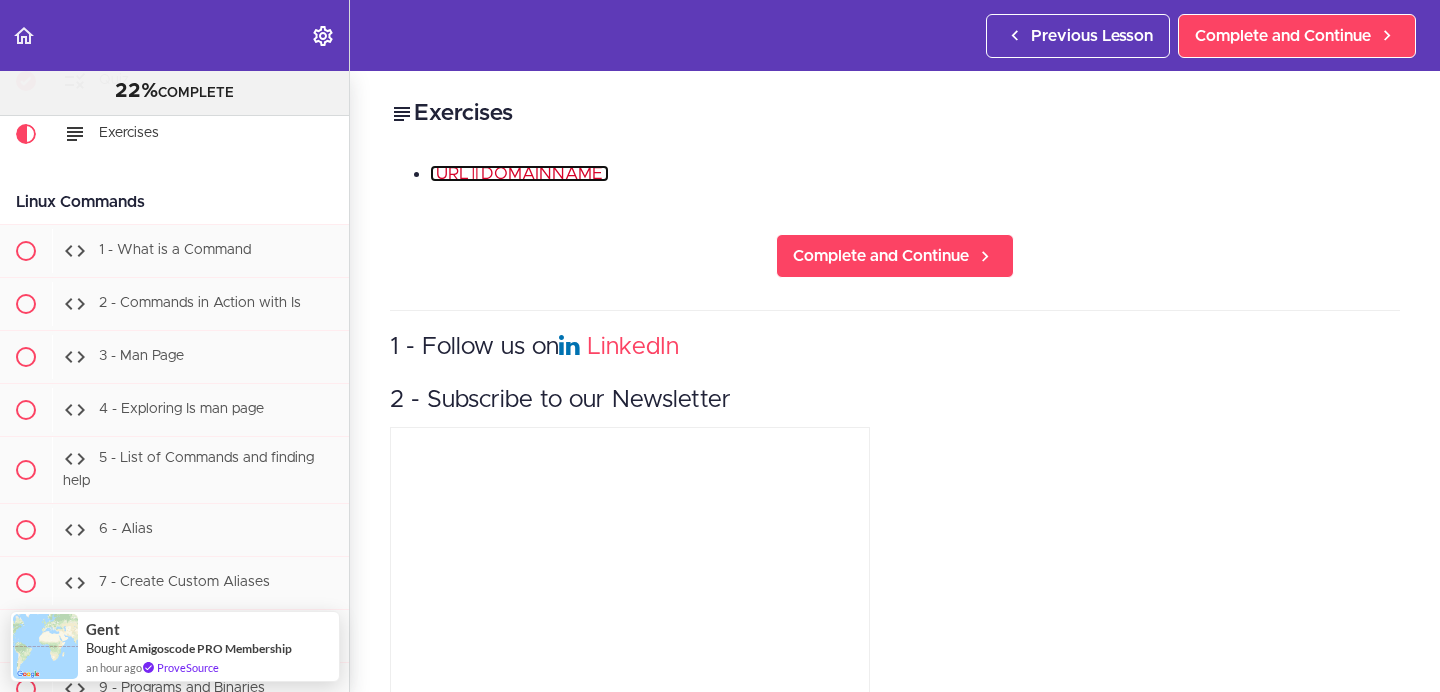 click on "[URL][DOMAIN_NAME]" at bounding box center [519, 173] 